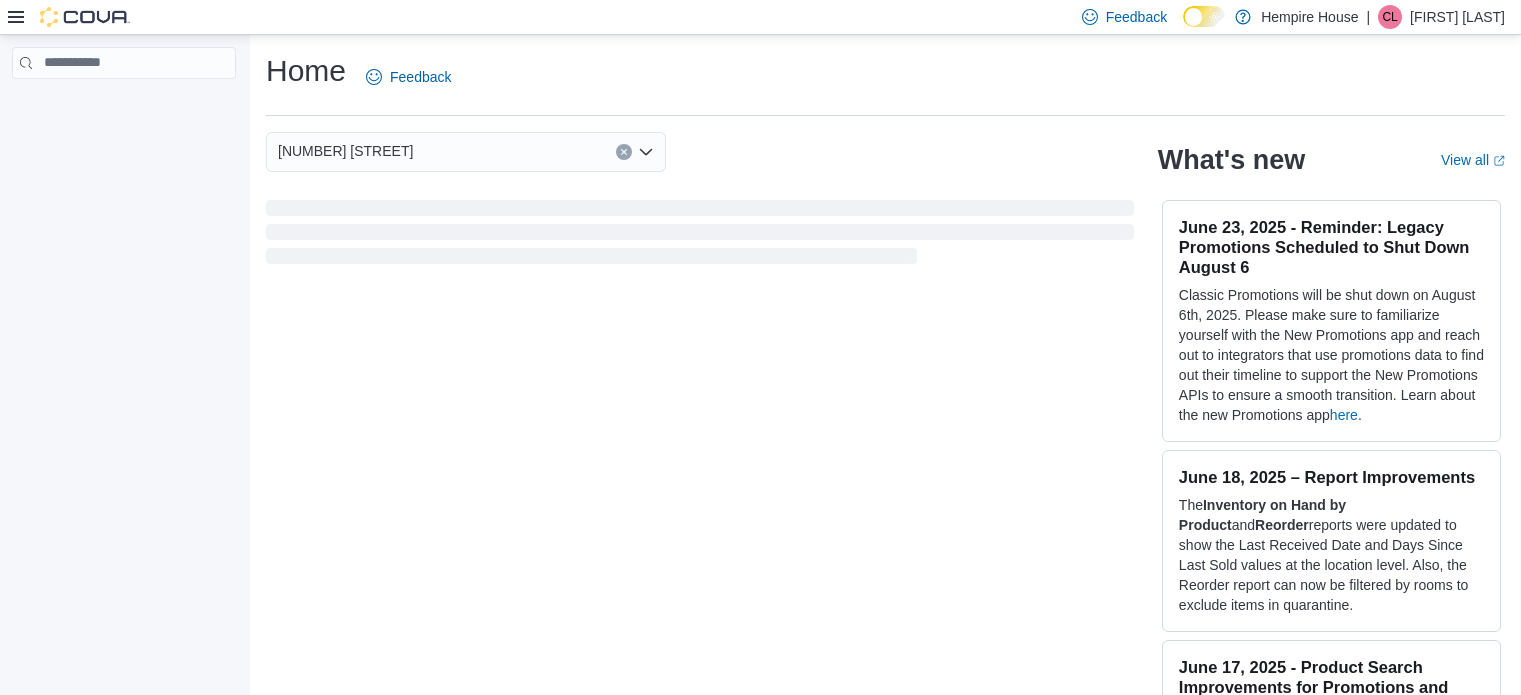 scroll, scrollTop: 0, scrollLeft: 0, axis: both 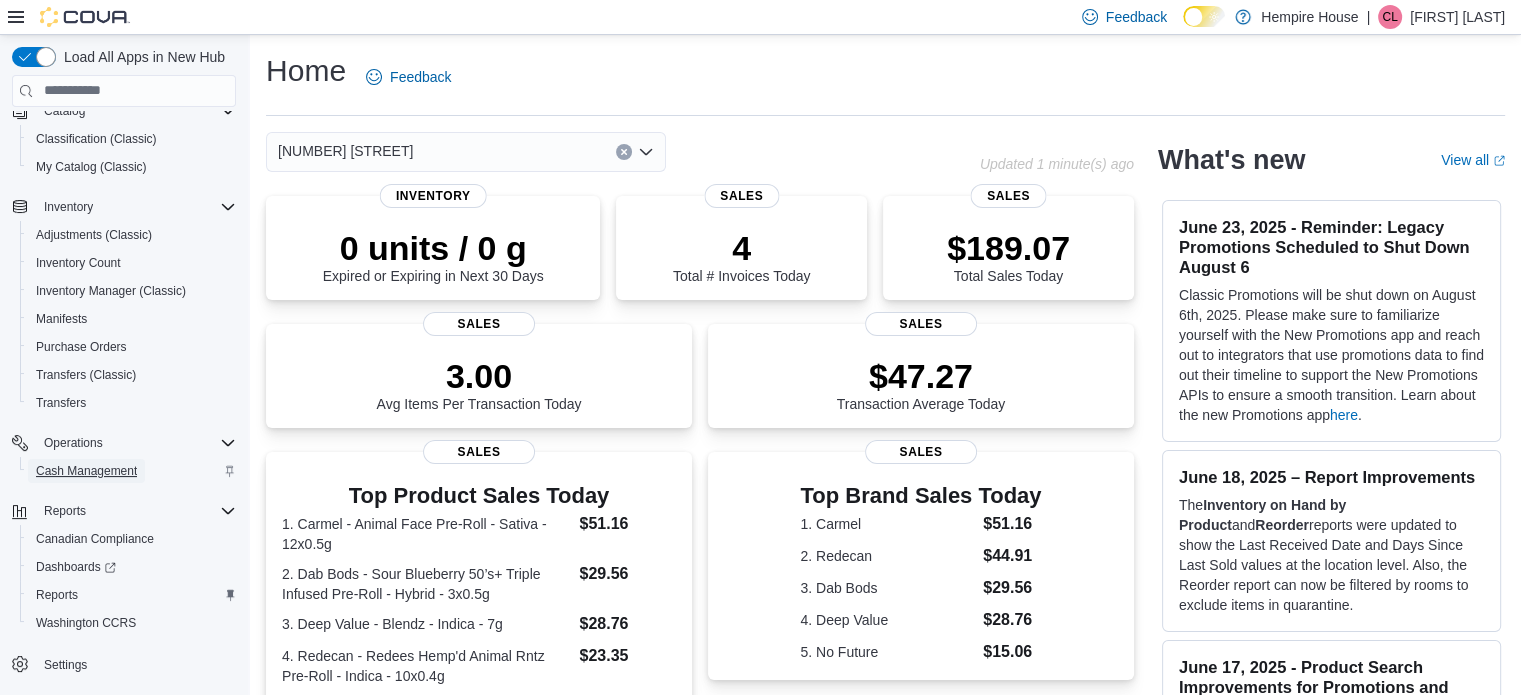 click on "Cash Management" at bounding box center [86, 471] 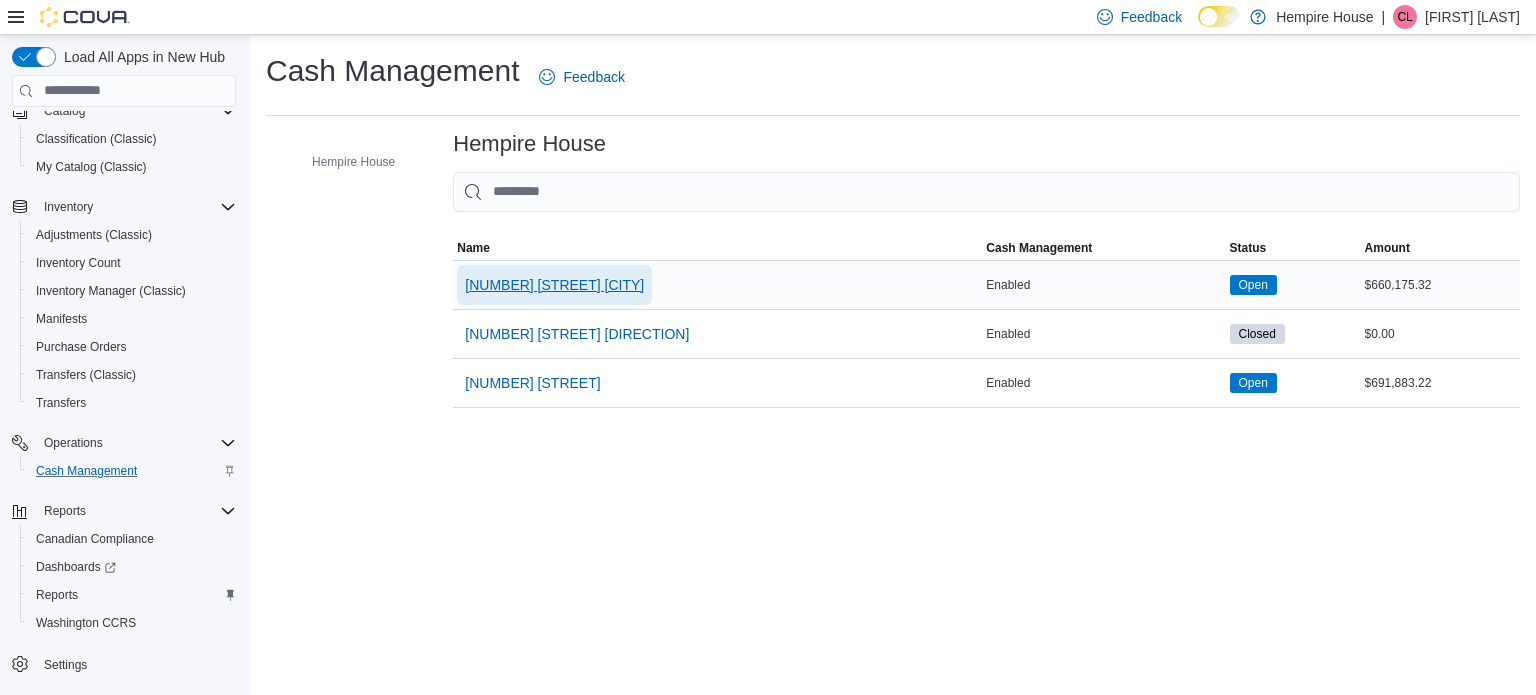 click on "[NUMBER] [STREET] [CITY]" at bounding box center [554, 285] 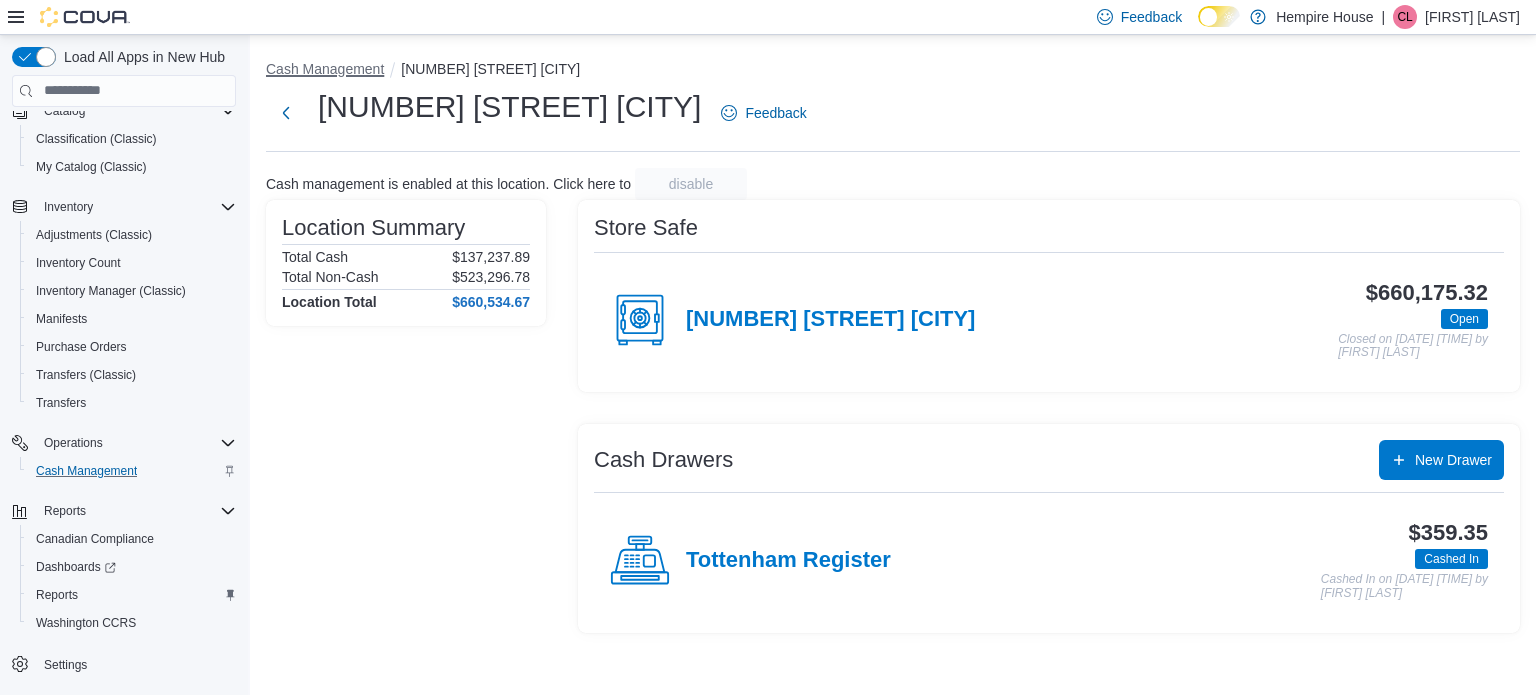 click on "Cash Management" at bounding box center [325, 69] 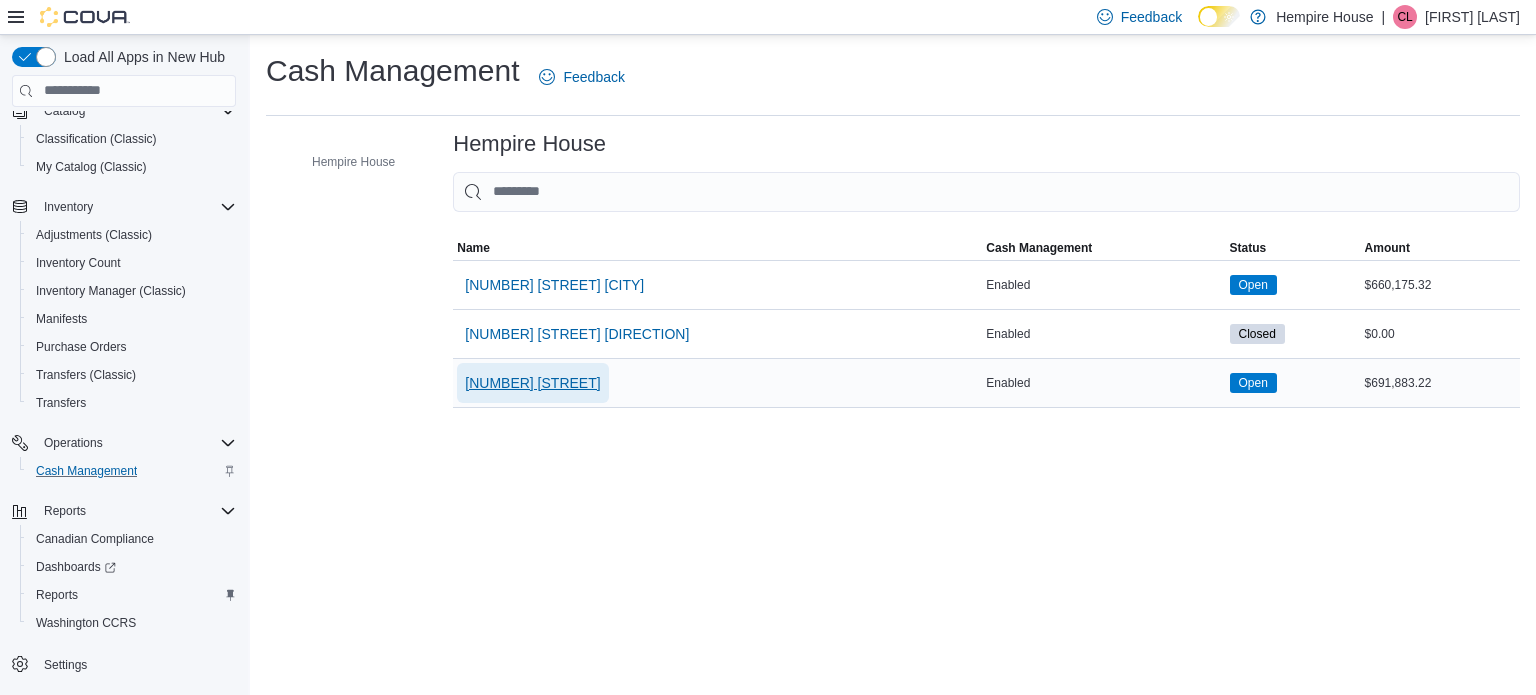 click on "[NUMBER] [STREET]" at bounding box center (532, 383) 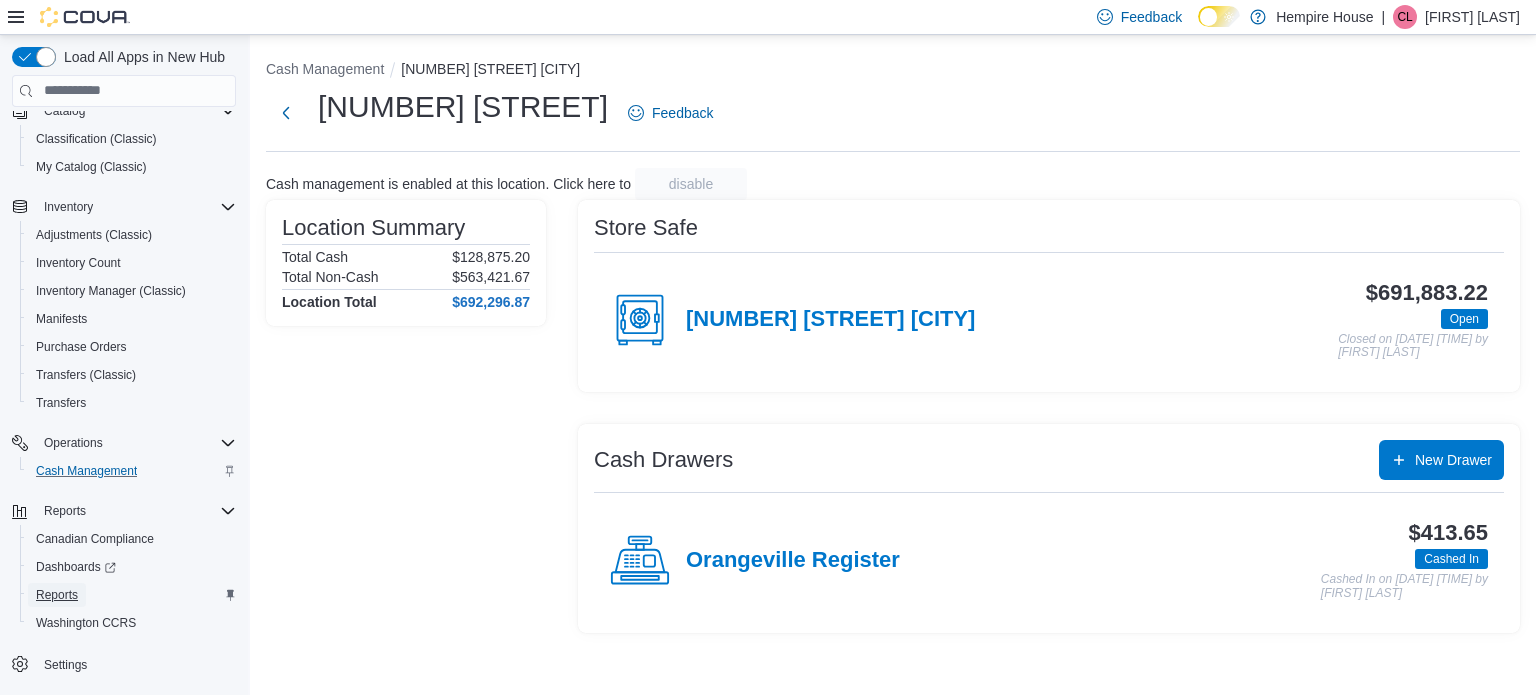 click on "Reports" at bounding box center (57, 595) 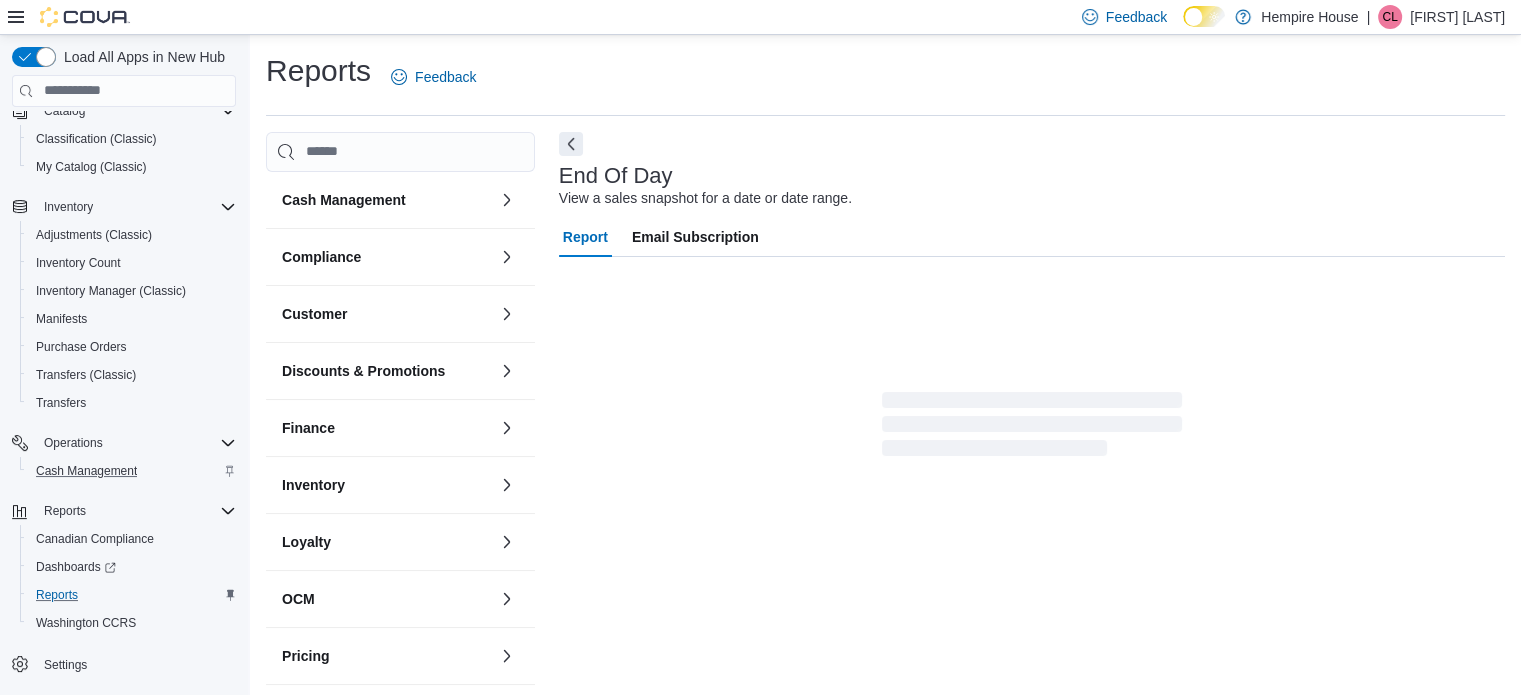 scroll, scrollTop: 13, scrollLeft: 0, axis: vertical 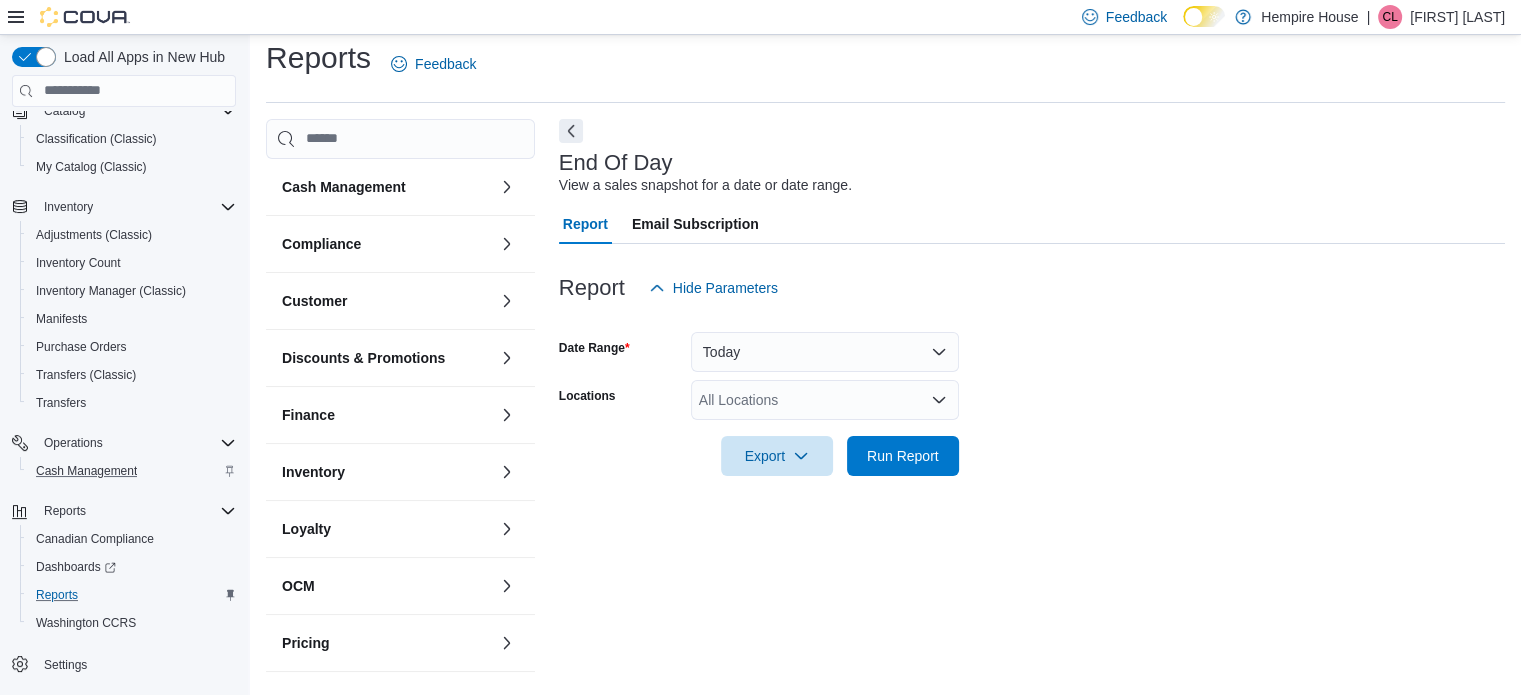 click on "All Locations" at bounding box center [825, 400] 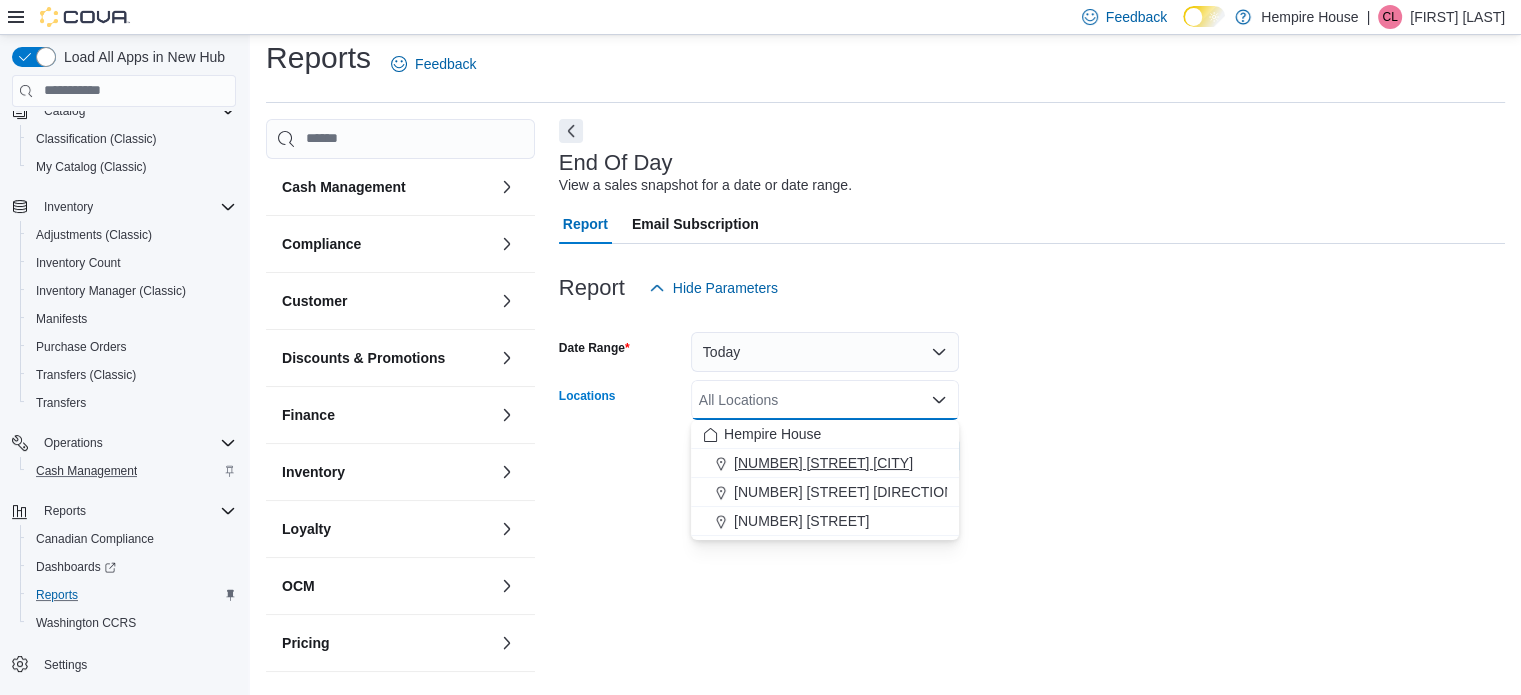 click on "[NUMBER] [STREET] [CITY]" at bounding box center [823, 463] 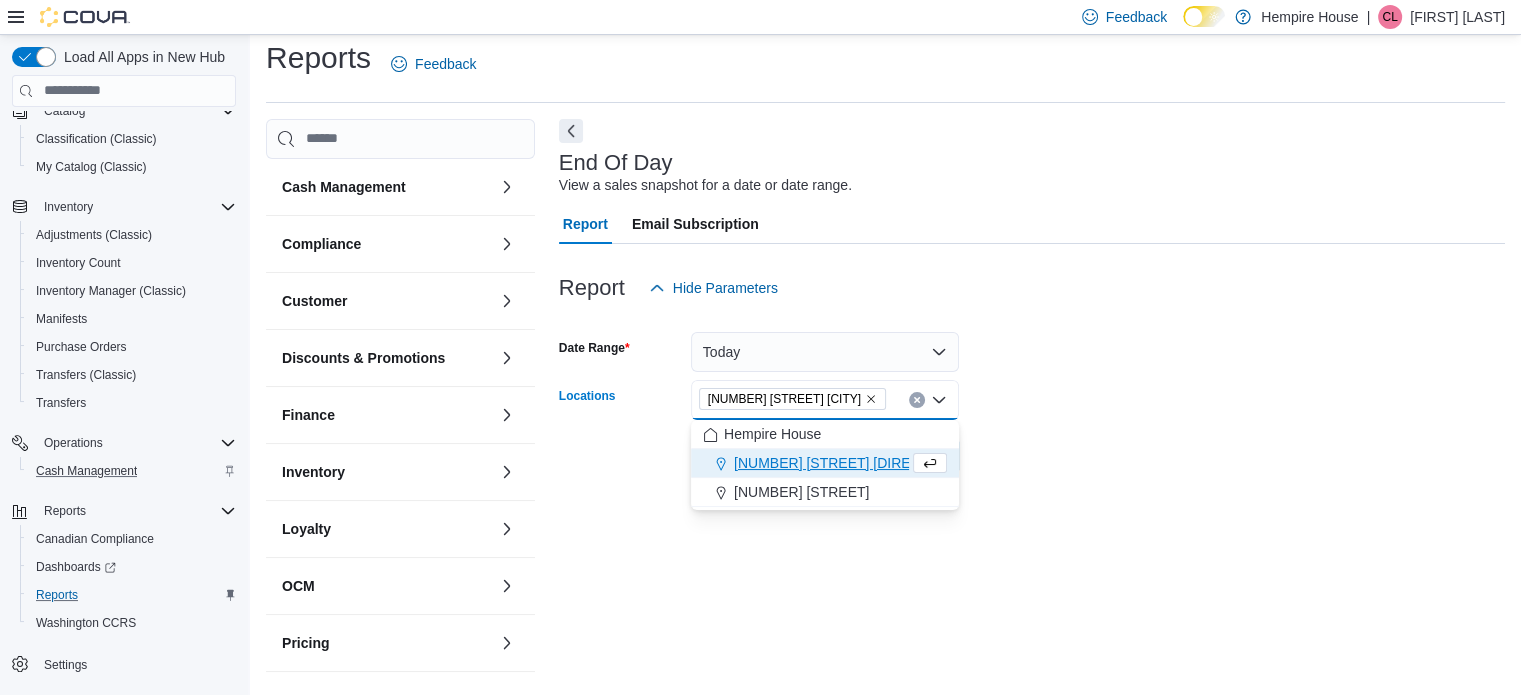 click on "Export  Run Report" at bounding box center [759, 456] 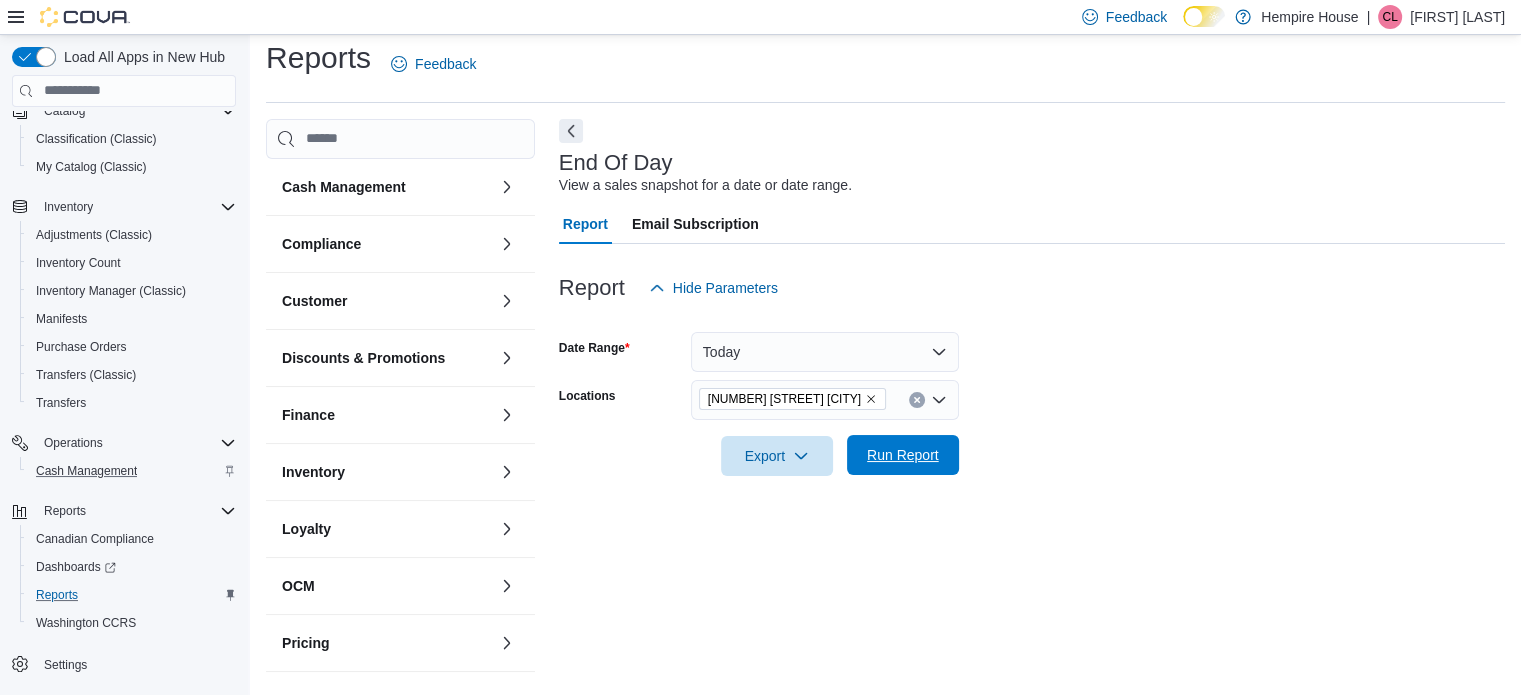click on "Run Report" at bounding box center [903, 455] 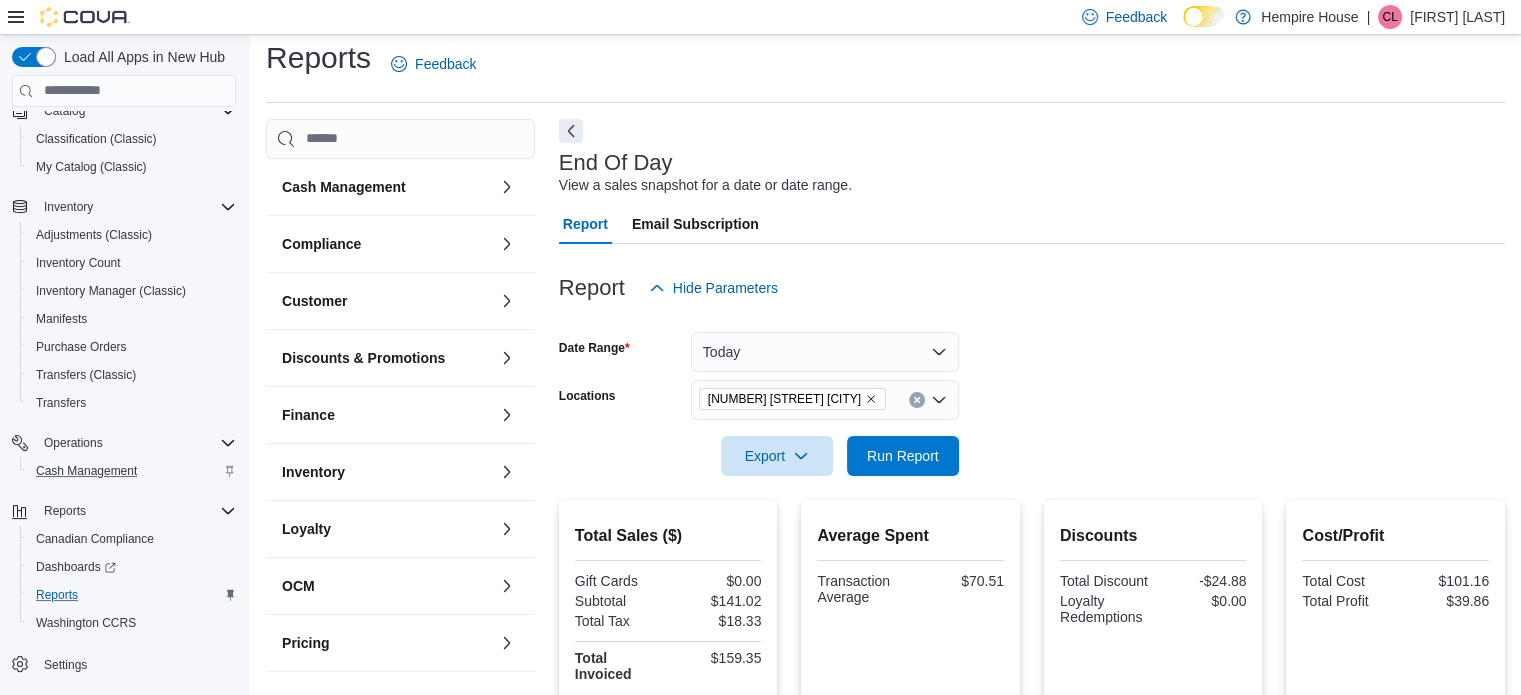 click 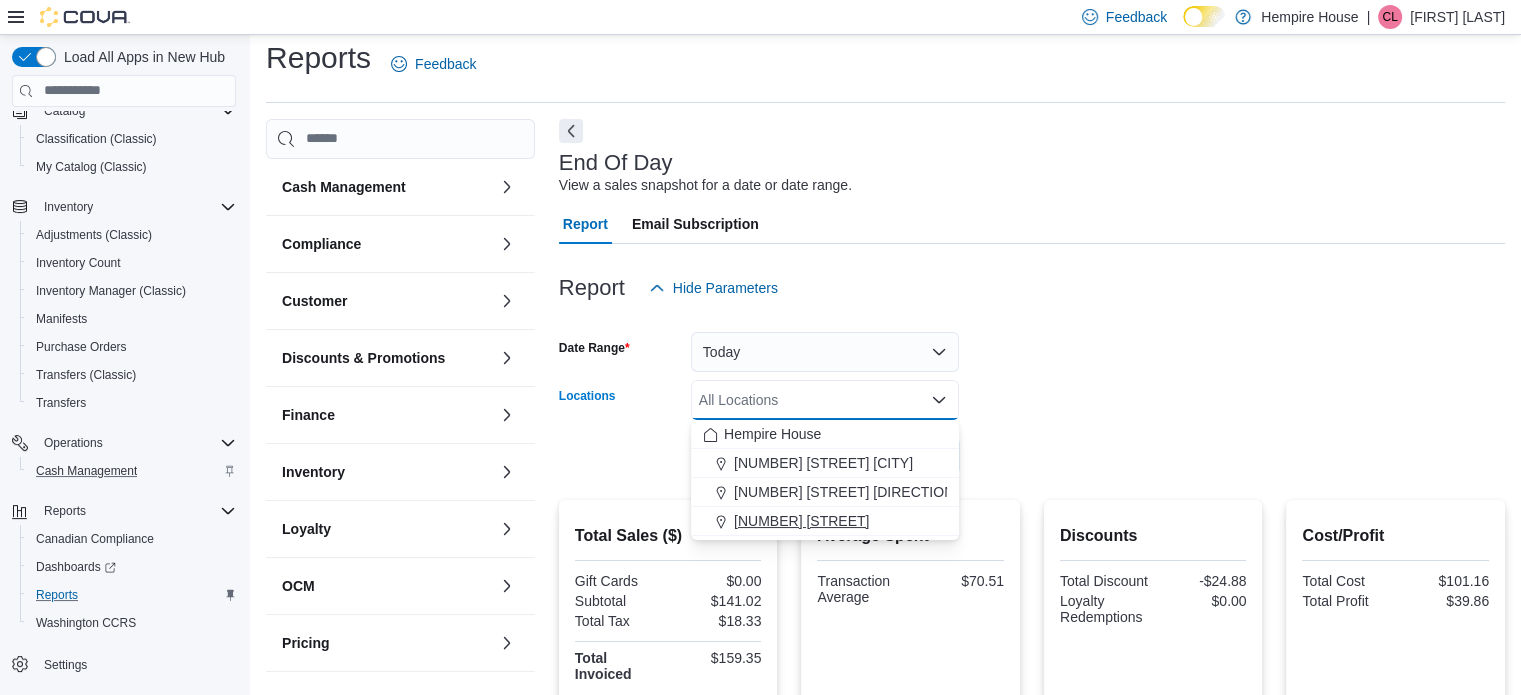 click on "[NUMBER] [STREET]" at bounding box center [801, 521] 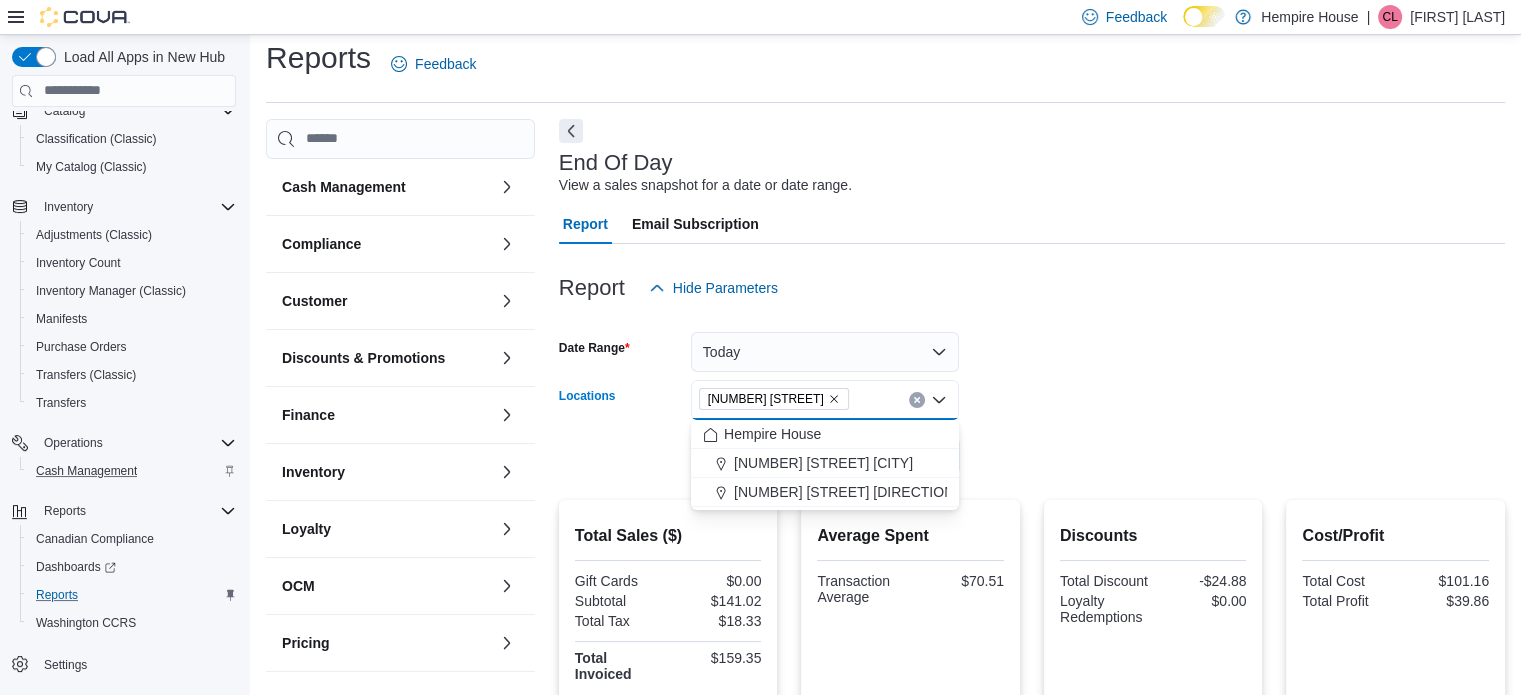 click on "Date Range Today Locations [NUMBER] [STREET] Combo box. Selected. [NUMBER] [STREET]. Press Backspace to delete [NUMBER] [STREET]. Combo box input. All Locations. Type some text or, to display a list of choices, press Down Arrow. To exit the list of choices, press Escape. Export  Run Report" at bounding box center (1032, 392) 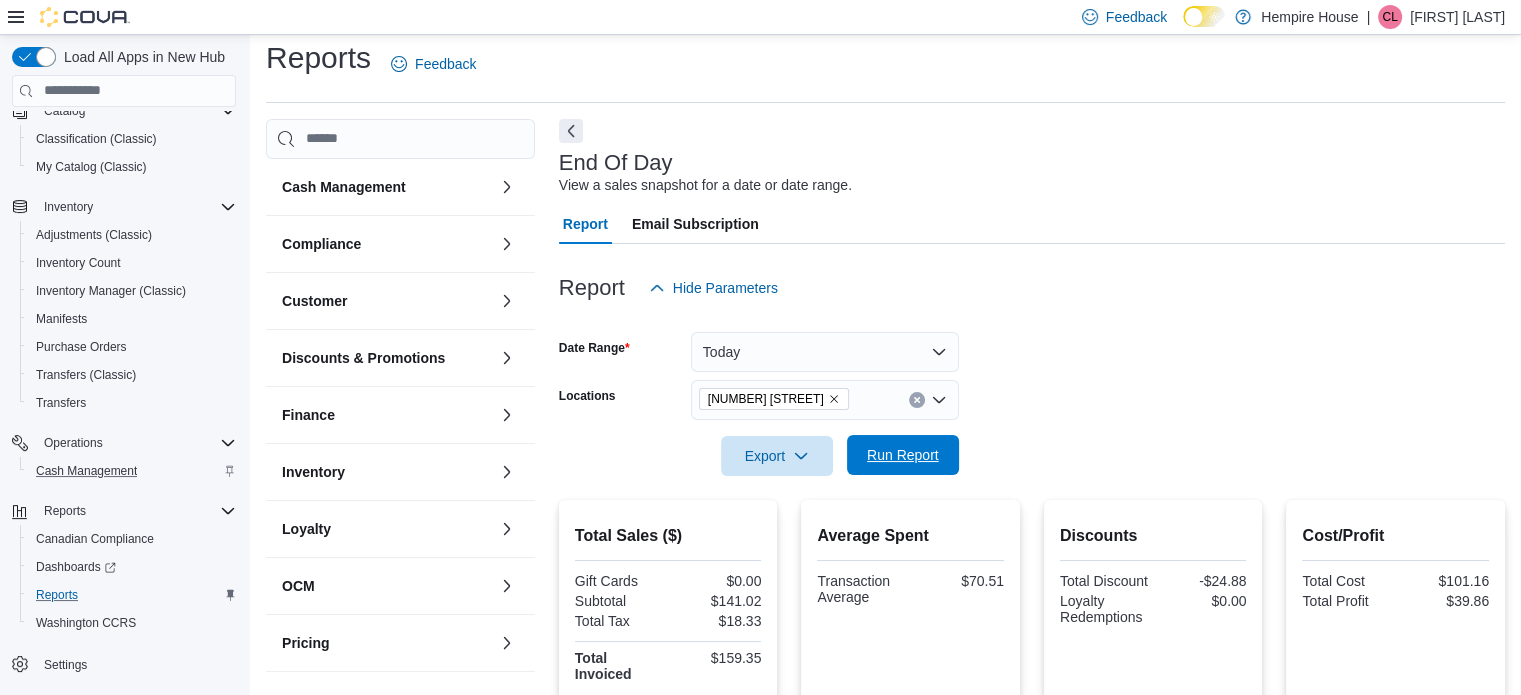 click on "Run Report" at bounding box center [903, 455] 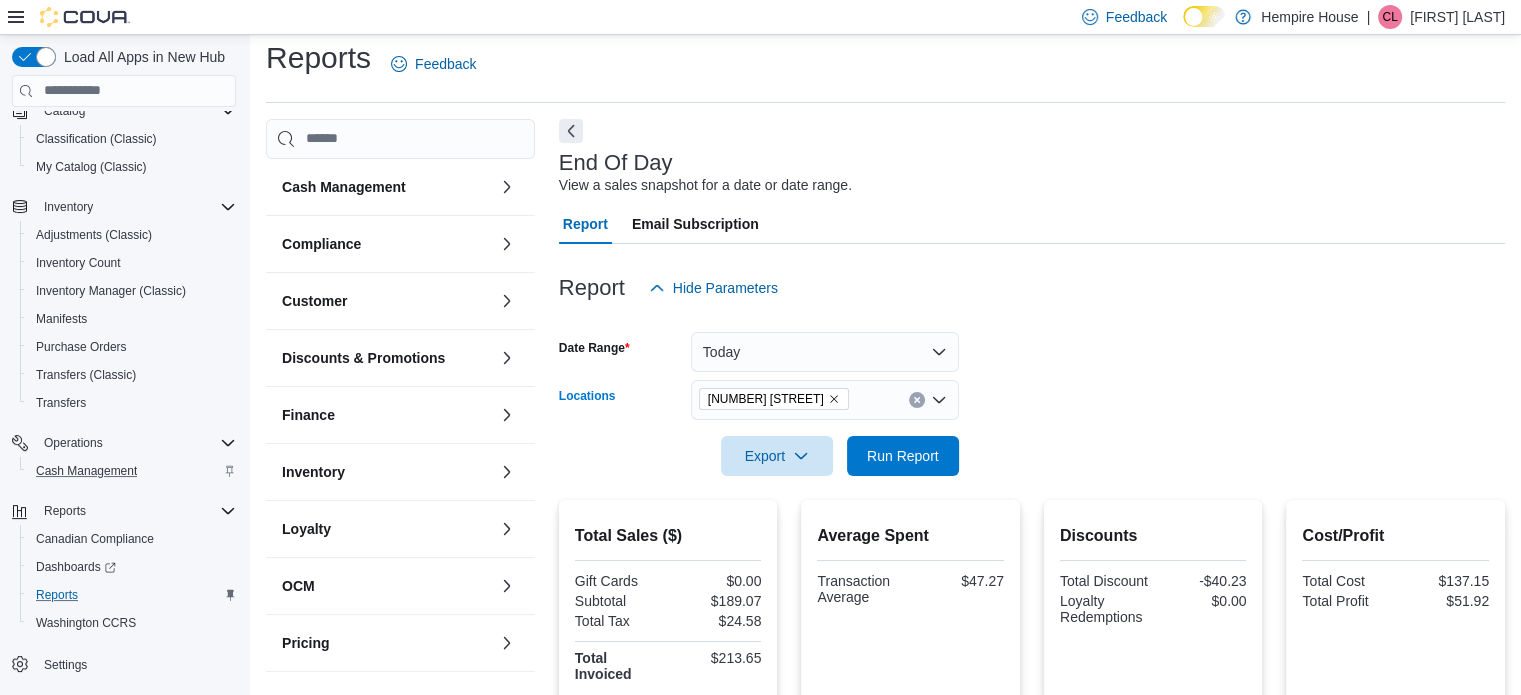 click 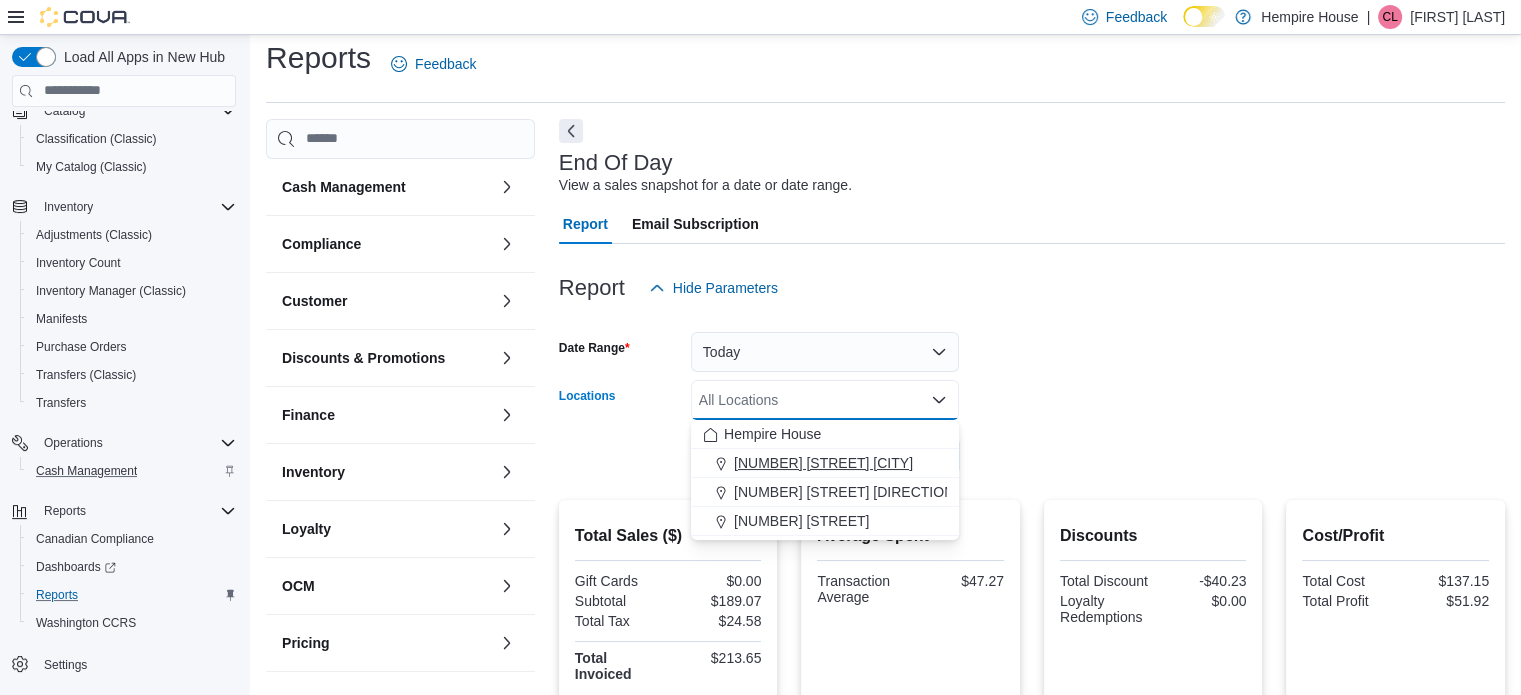 click on "[NUMBER] [STREET] [CITY]" at bounding box center [823, 463] 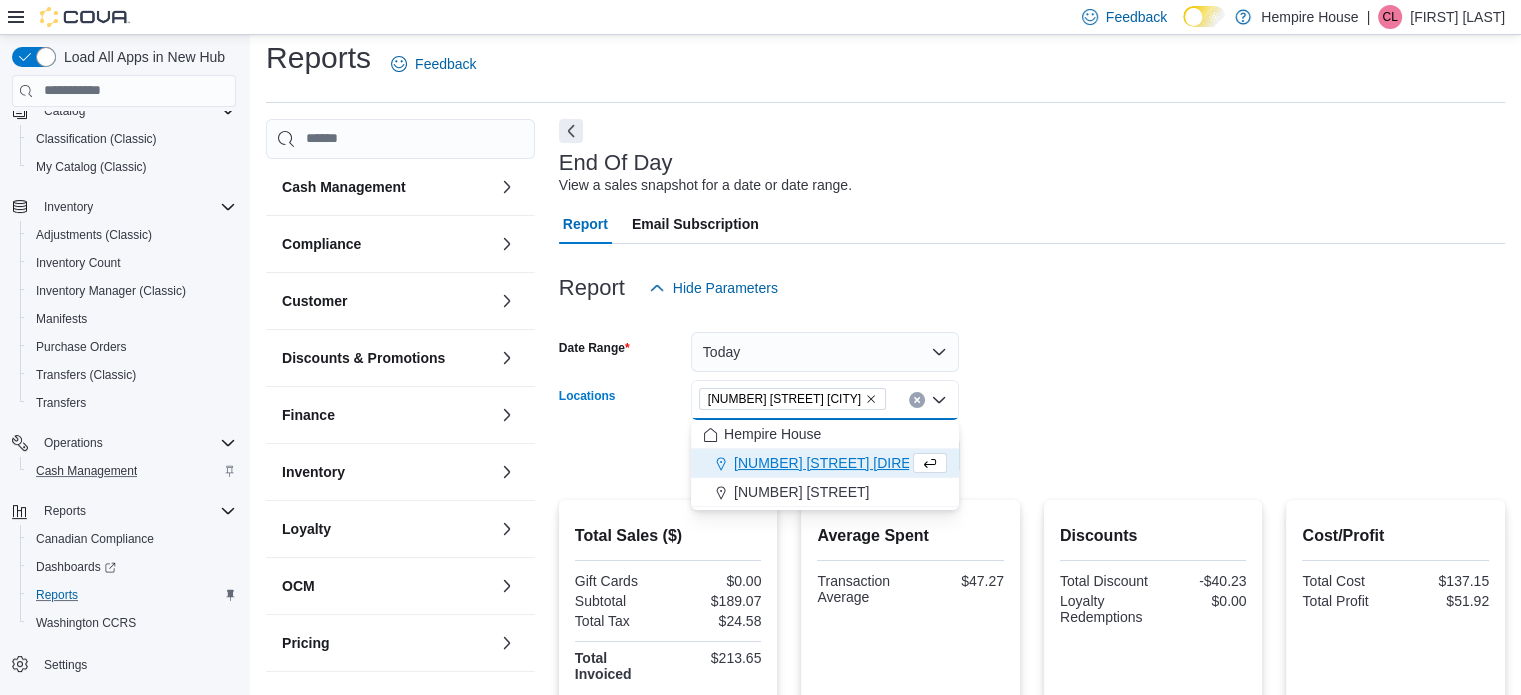click at bounding box center [1032, 428] 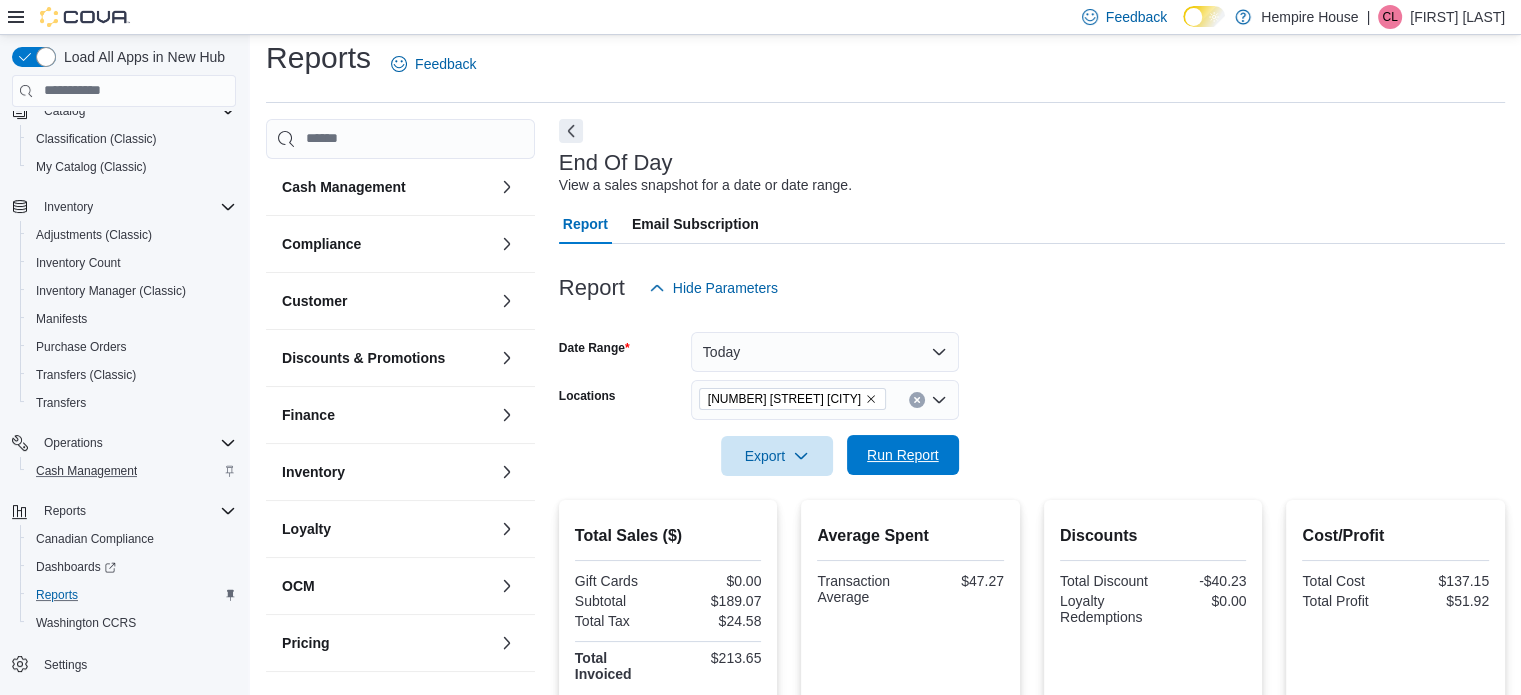 click on "Run Report" at bounding box center (903, 455) 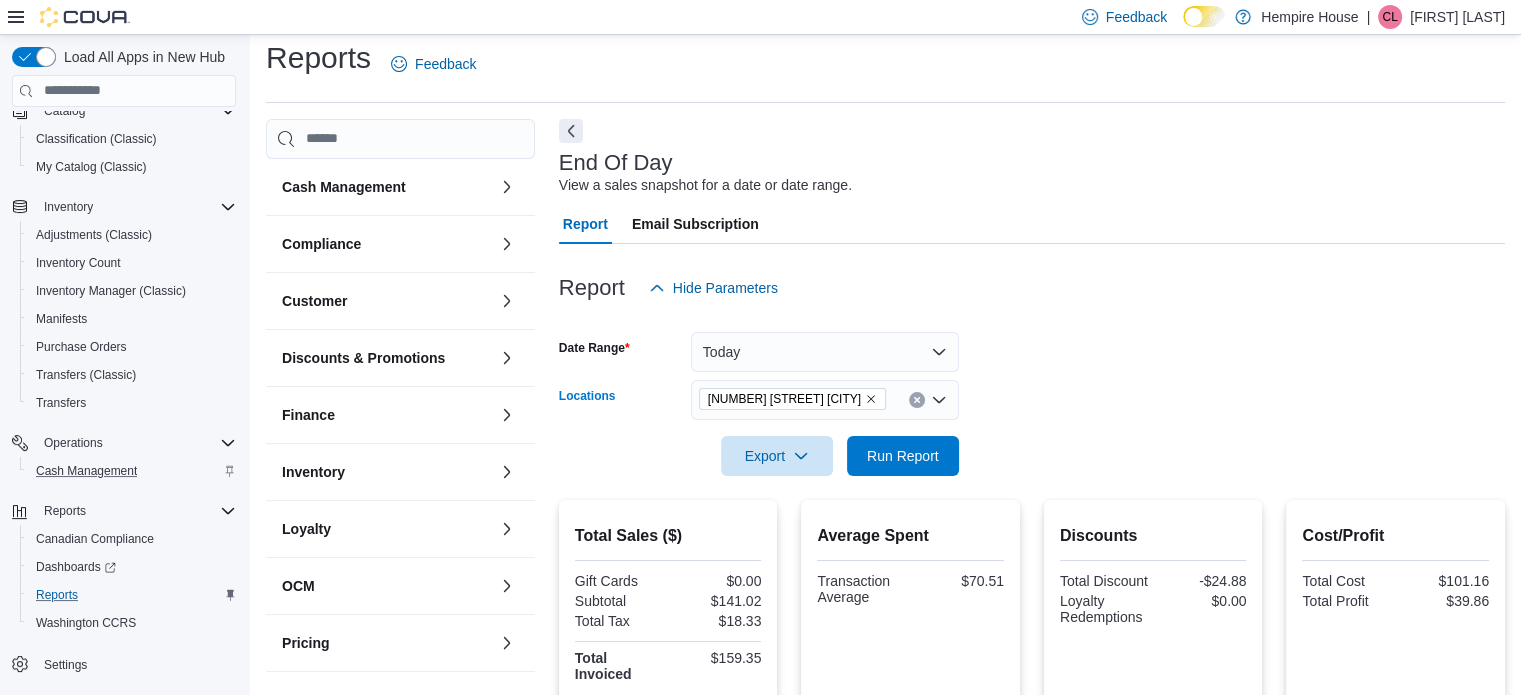 click at bounding box center (917, 400) 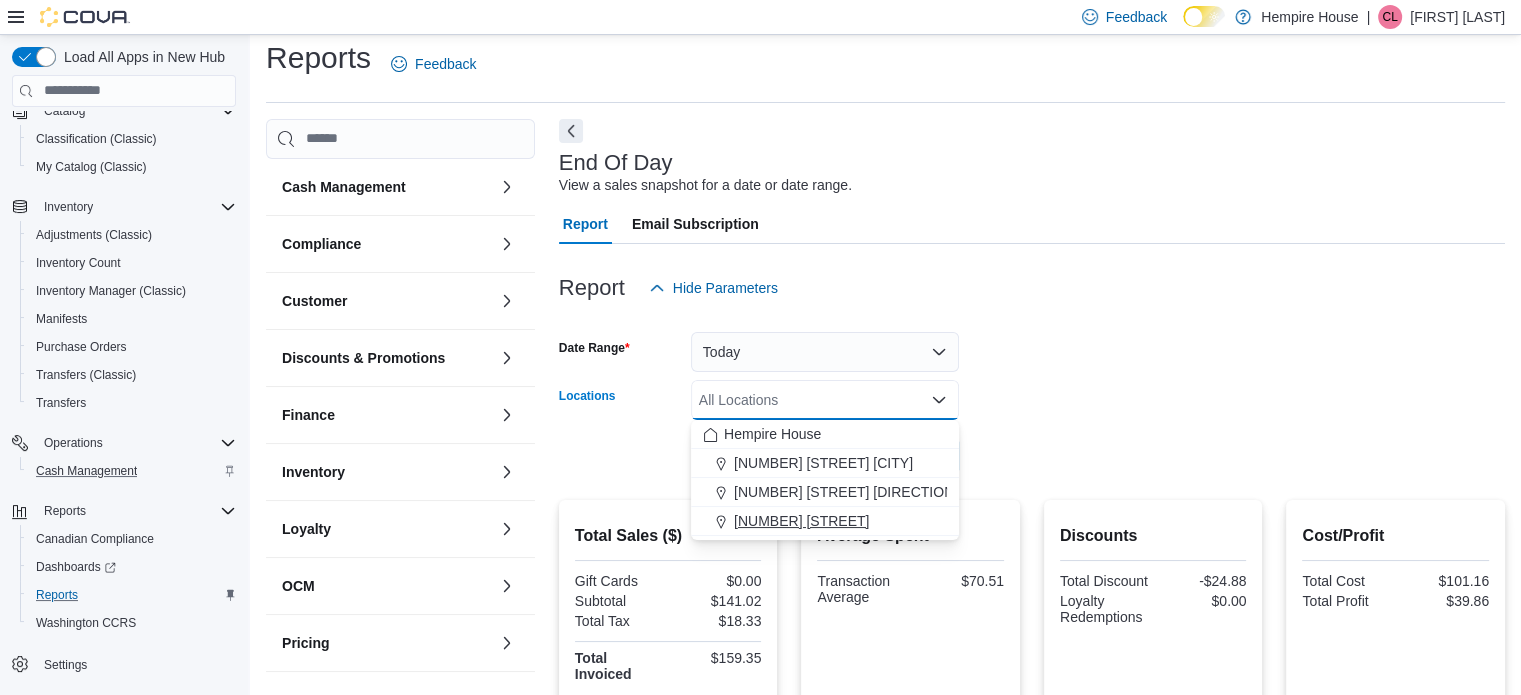 click on "[NUMBER] [STREET]" at bounding box center (825, 521) 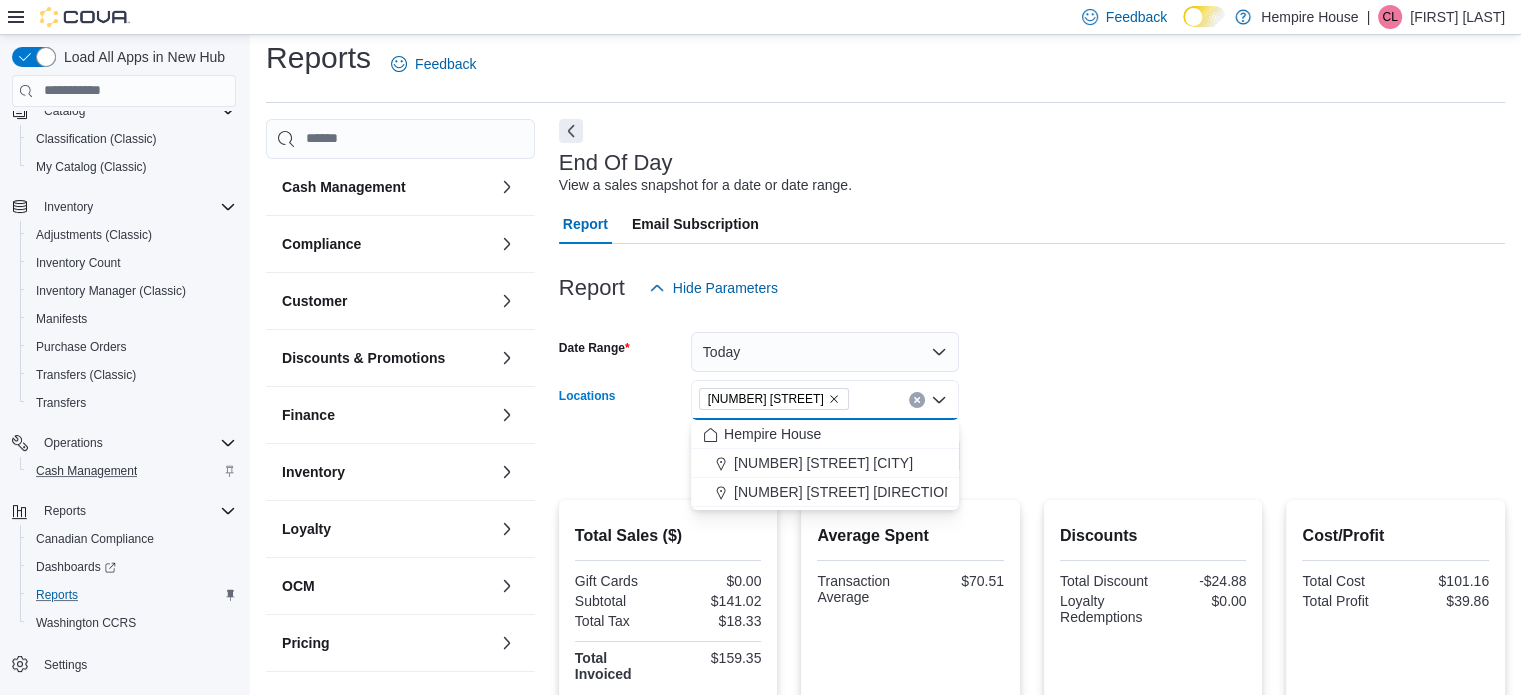 click at bounding box center (1032, 428) 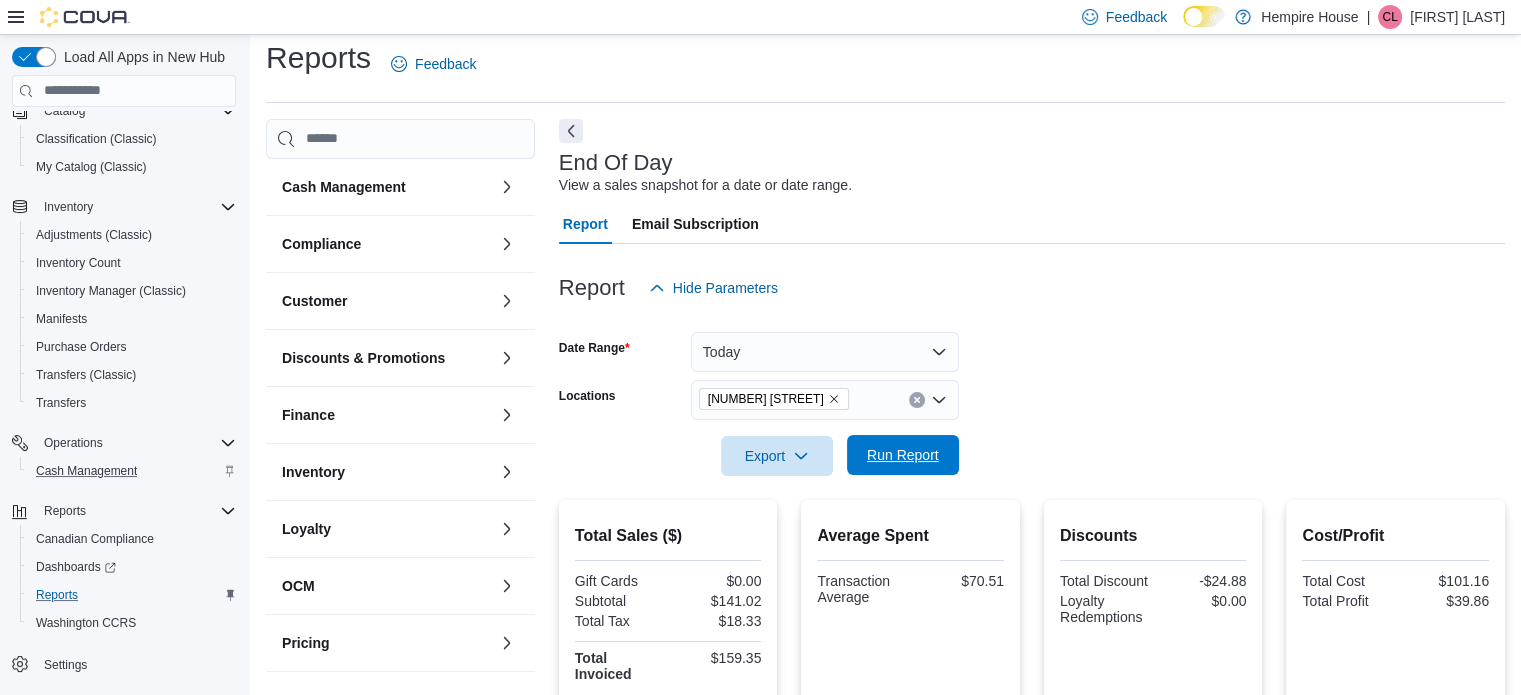 click on "Run Report" at bounding box center (903, 455) 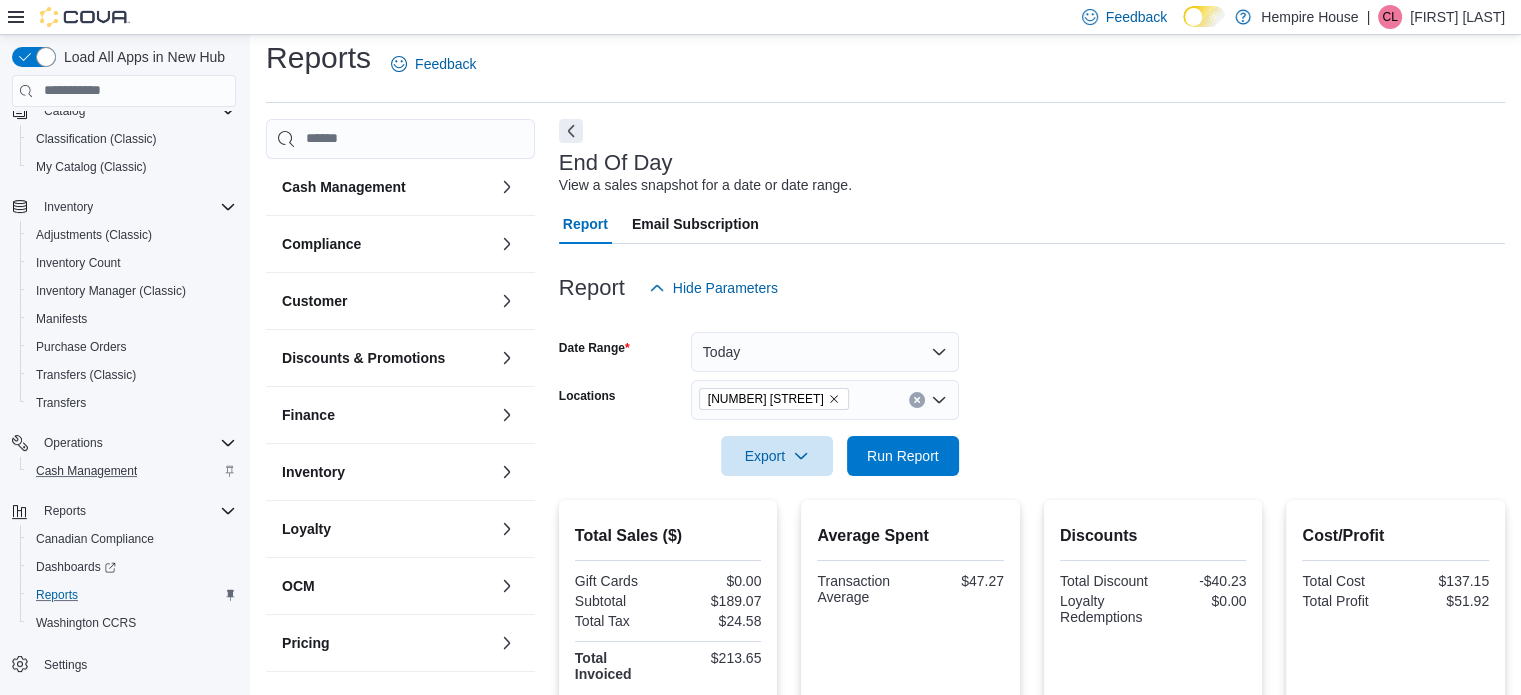 click 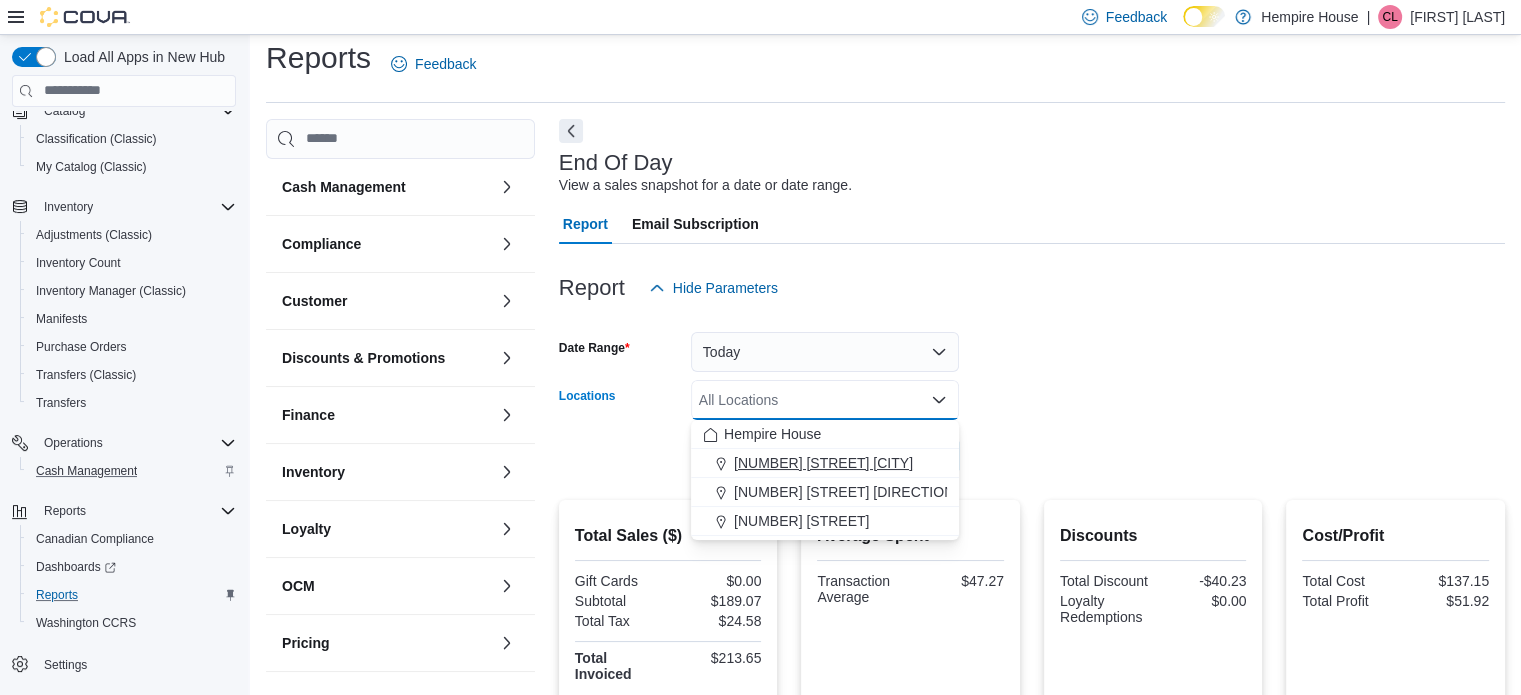 click on "[NUMBER] [STREET] [CITY]" at bounding box center [823, 463] 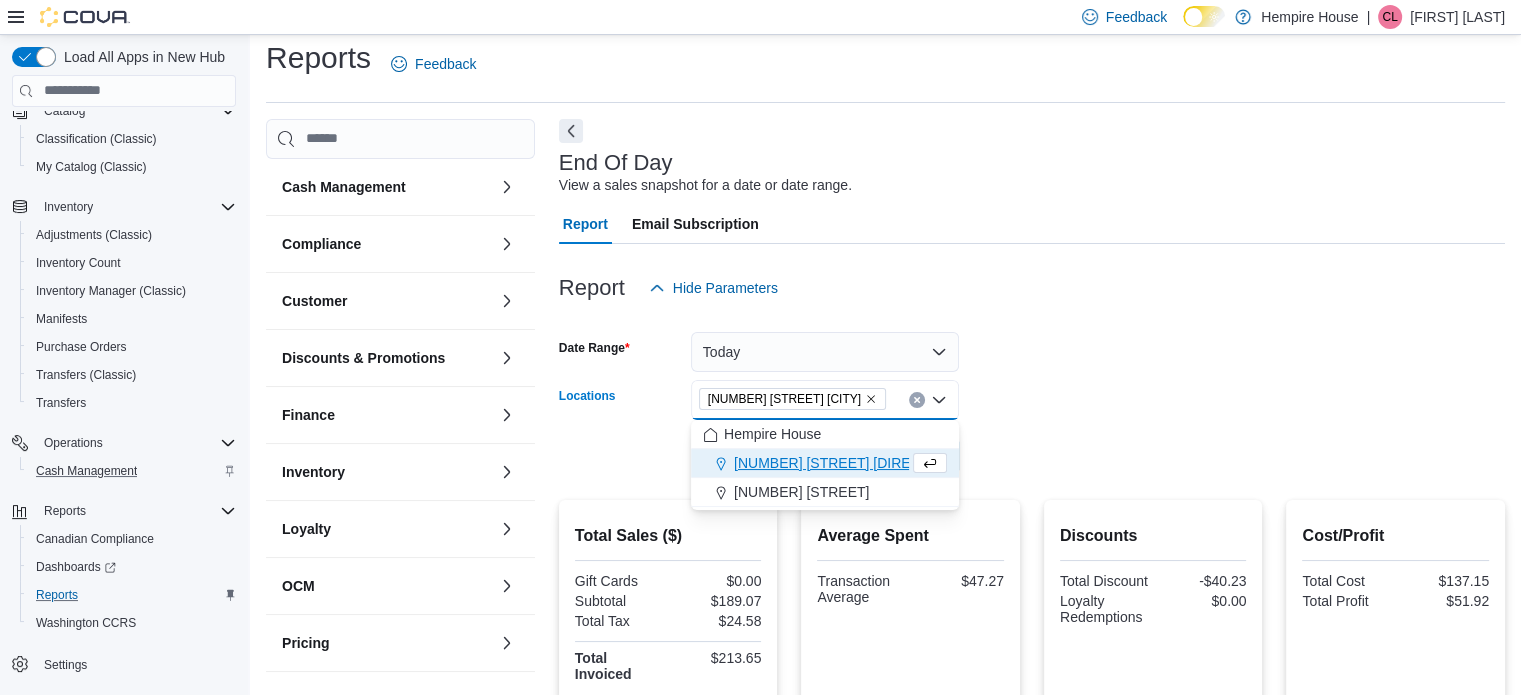 click on "Date Range Today Locations [NUMBER] [STREET] Combo box. Selected. [NUMBER] [STREET]. Press Backspace to delete [NUMBER] [STREET]. Combo box input. All Locations. Type some text or, to display a list of choices, press Down Arrow. To exit the list of choices, press Escape. Export  Run Report" at bounding box center (1032, 392) 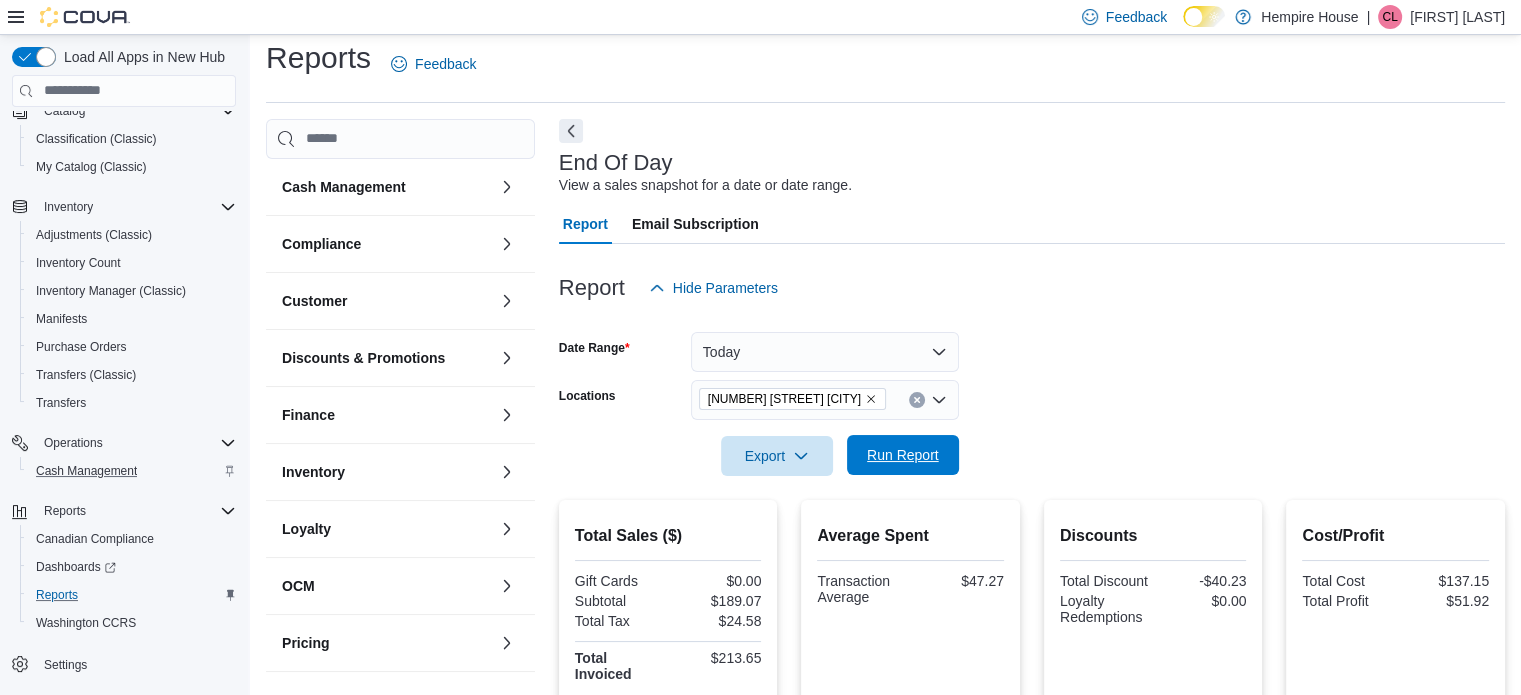 click on "Run Report" at bounding box center [903, 455] 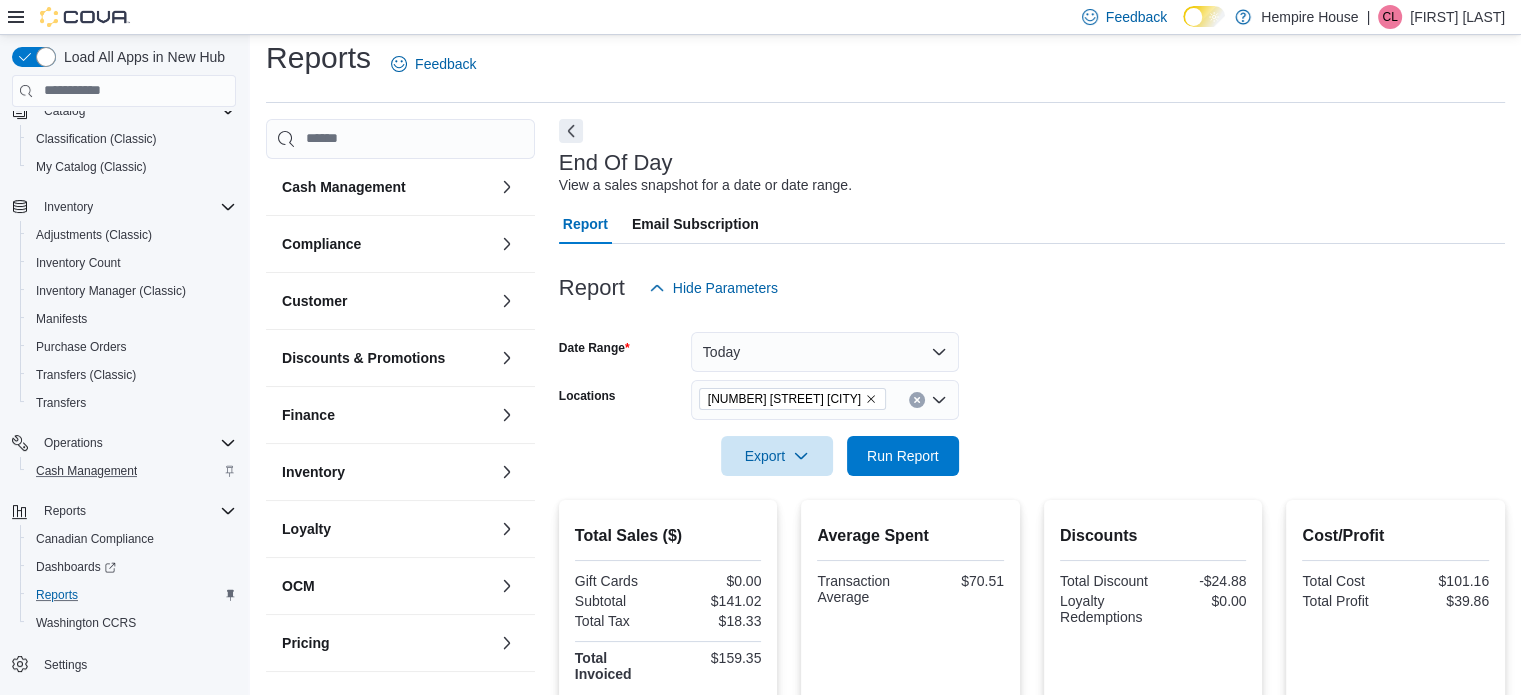 click on "Date Range Today Locations [NUMBER] [STREET] Export  Run Report" at bounding box center [1032, 392] 